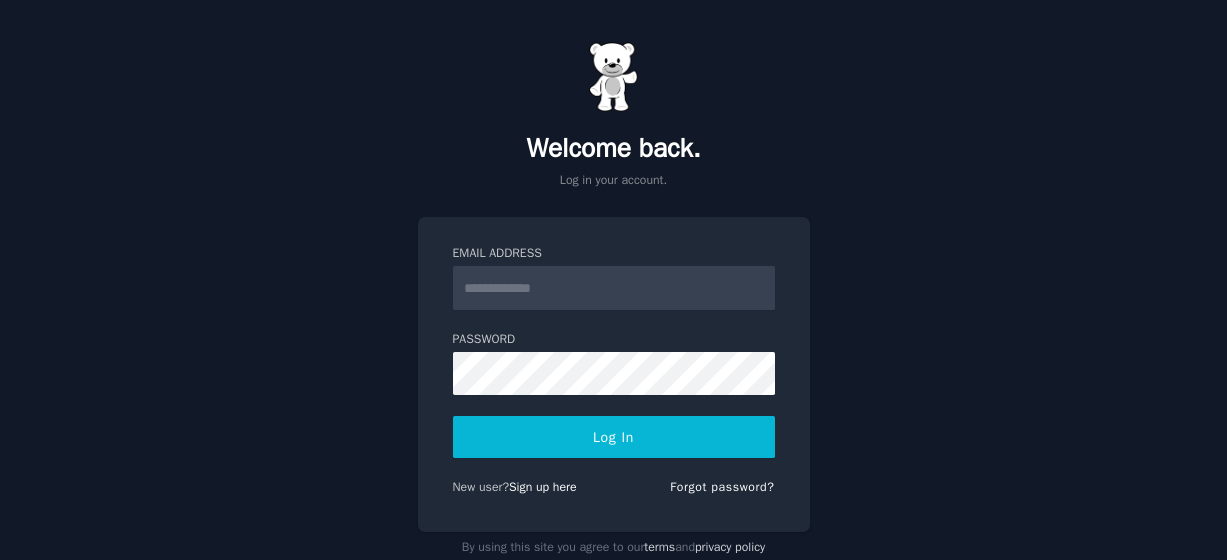 scroll, scrollTop: 0, scrollLeft: 0, axis: both 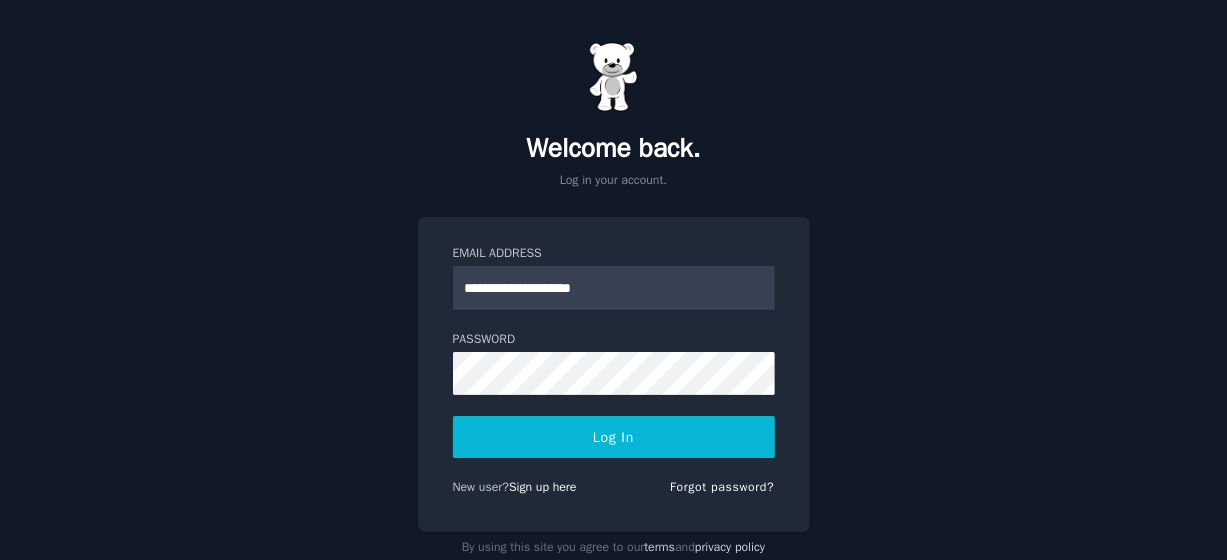 type on "**********" 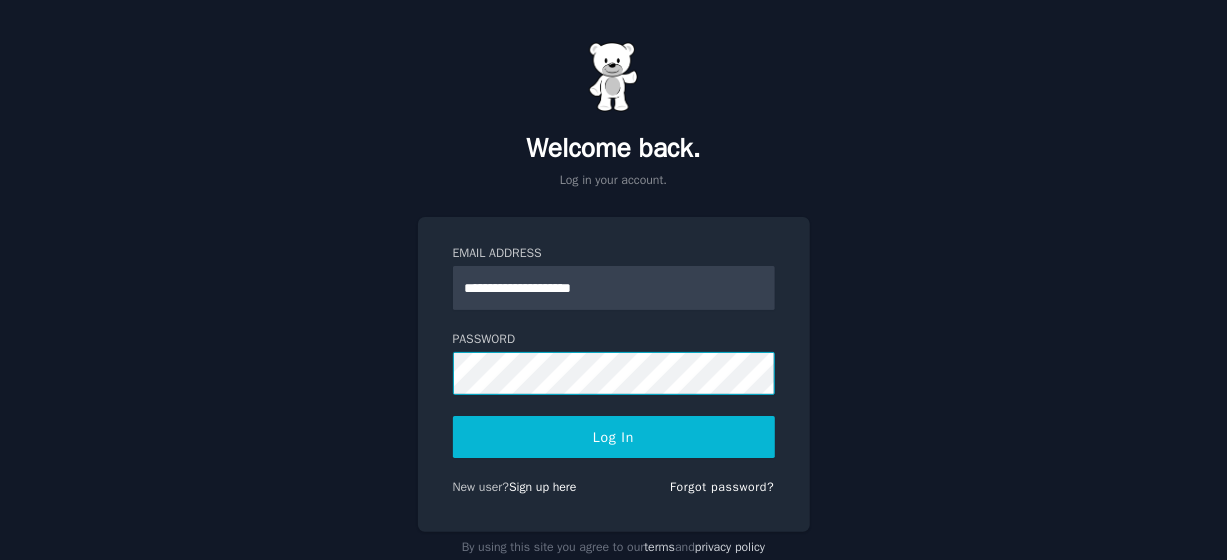 click on "Log In" at bounding box center (614, 437) 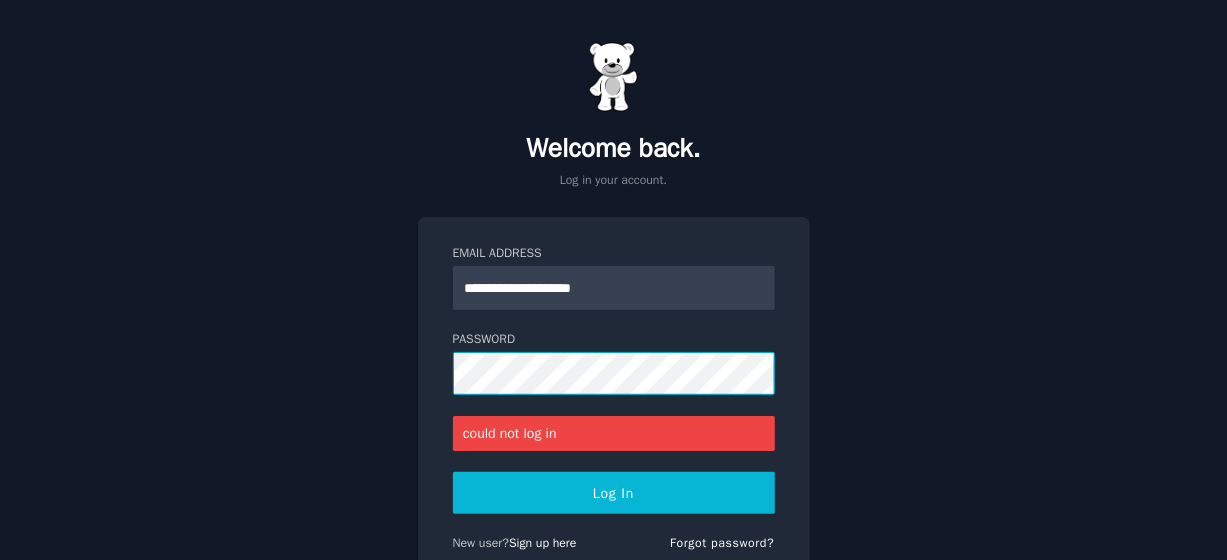 click on "Log In" at bounding box center [614, 493] 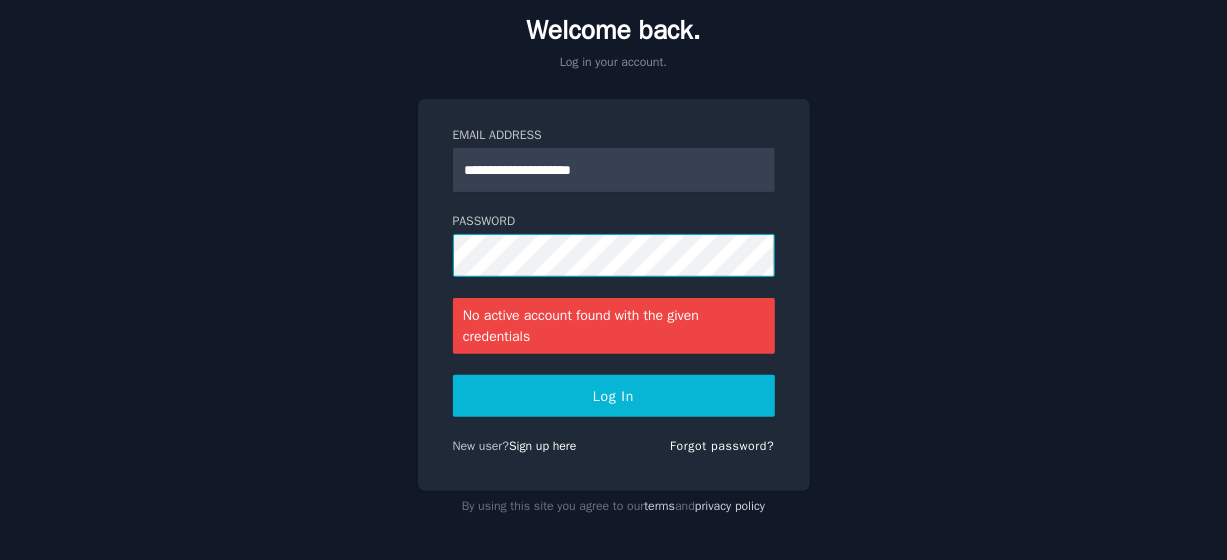 scroll, scrollTop: 115, scrollLeft: 0, axis: vertical 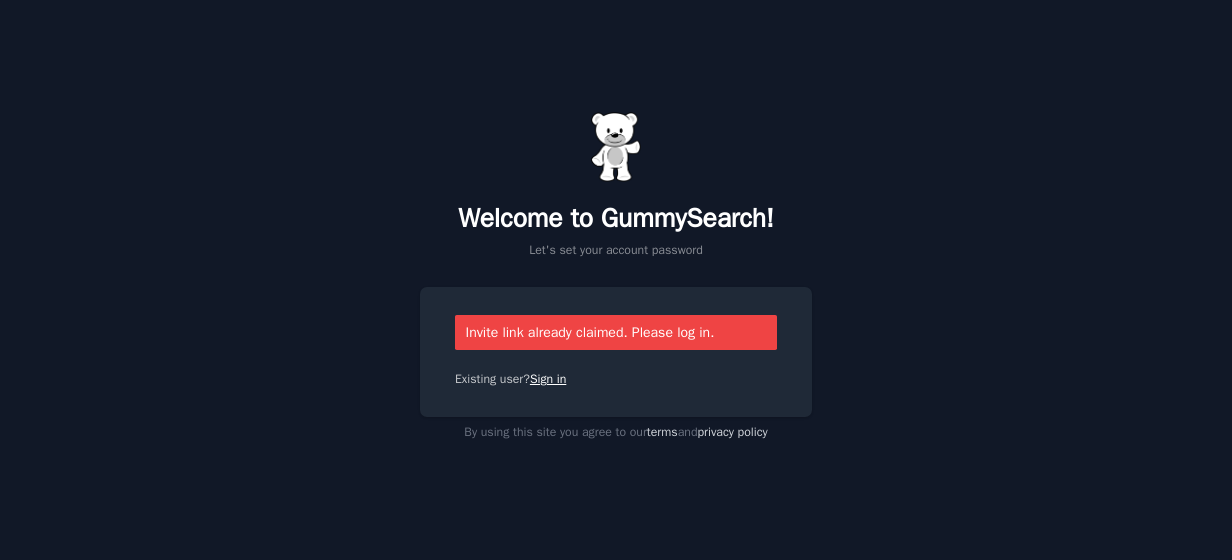 click on "Sign in" at bounding box center [548, 379] 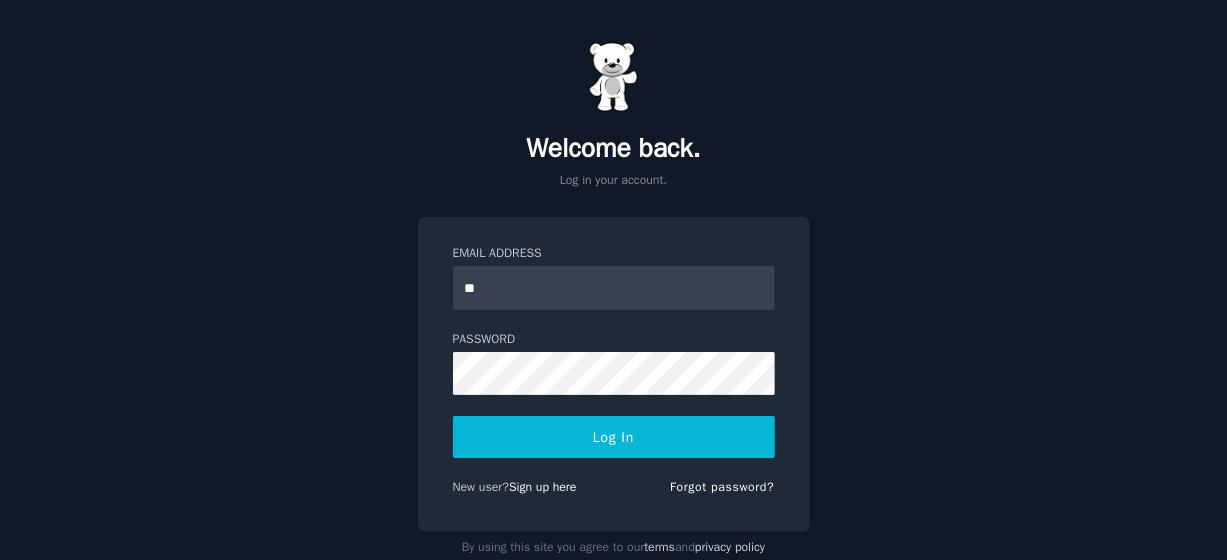 type on "**********" 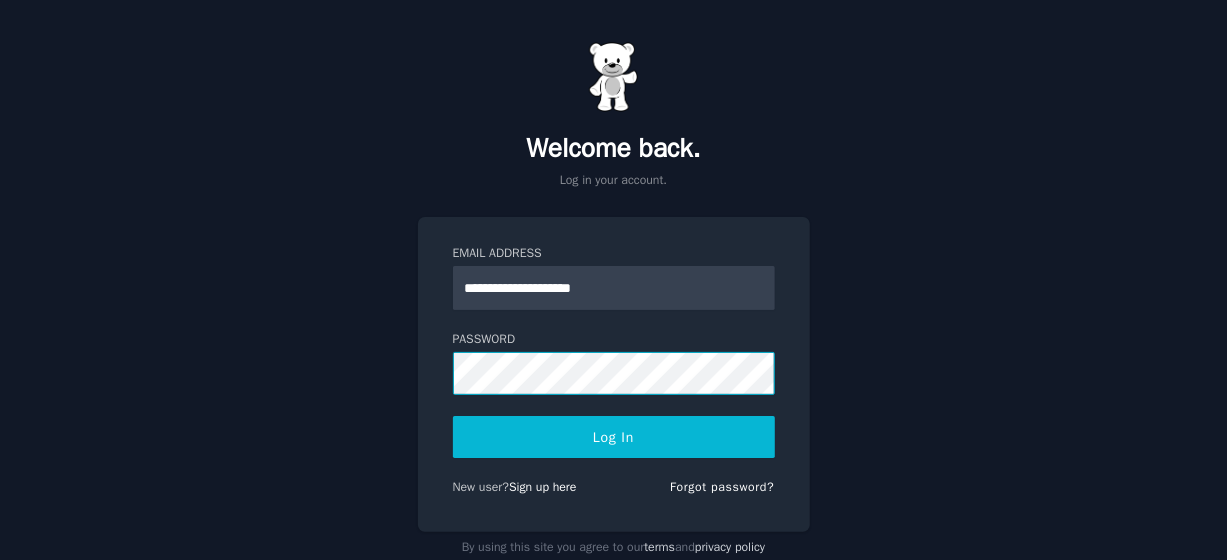 click on "Log In" at bounding box center [614, 437] 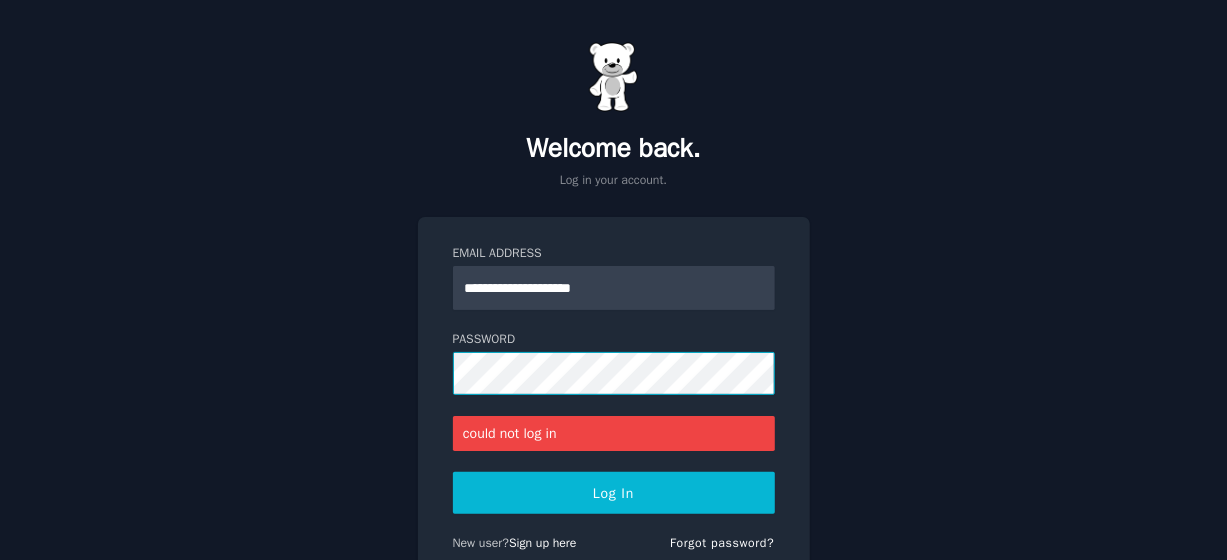 scroll, scrollTop: 100, scrollLeft: 0, axis: vertical 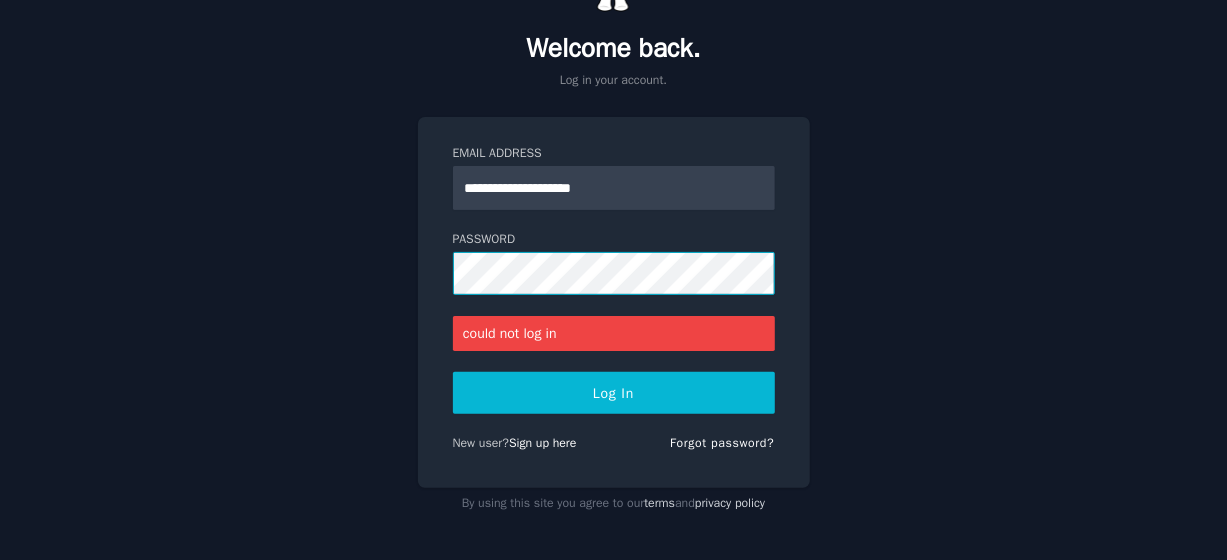 click on "Log In" at bounding box center [614, 393] 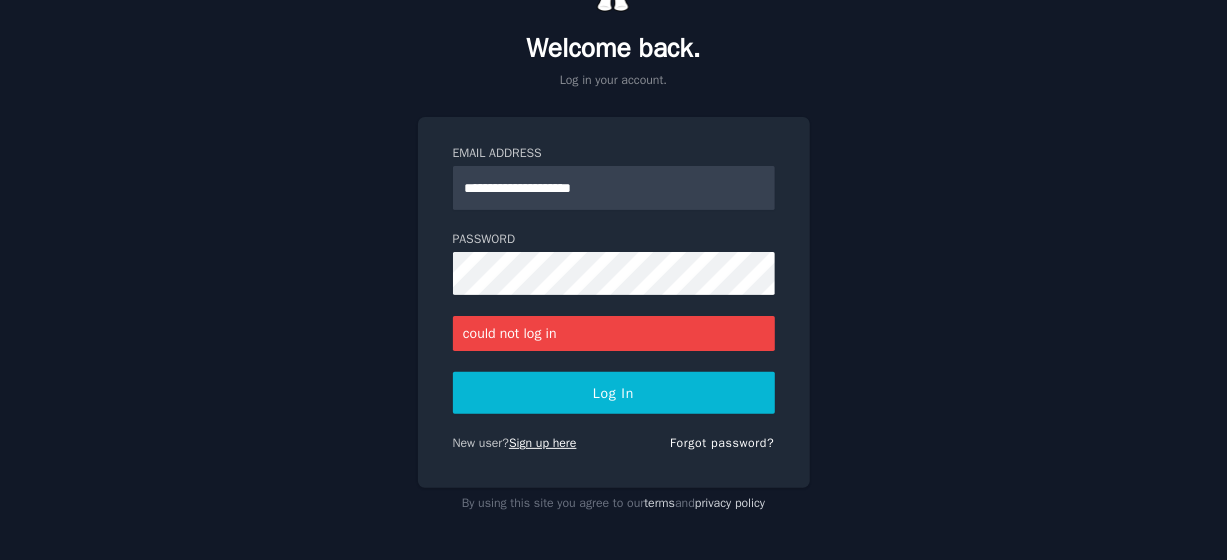 click on "Sign up here" at bounding box center [543, 443] 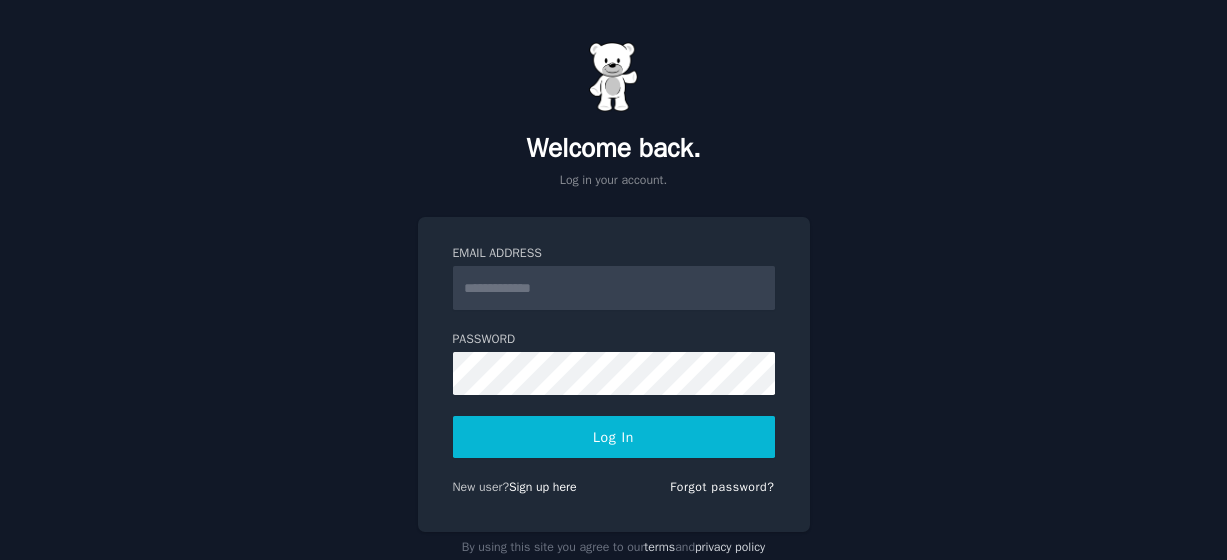 scroll, scrollTop: 0, scrollLeft: 0, axis: both 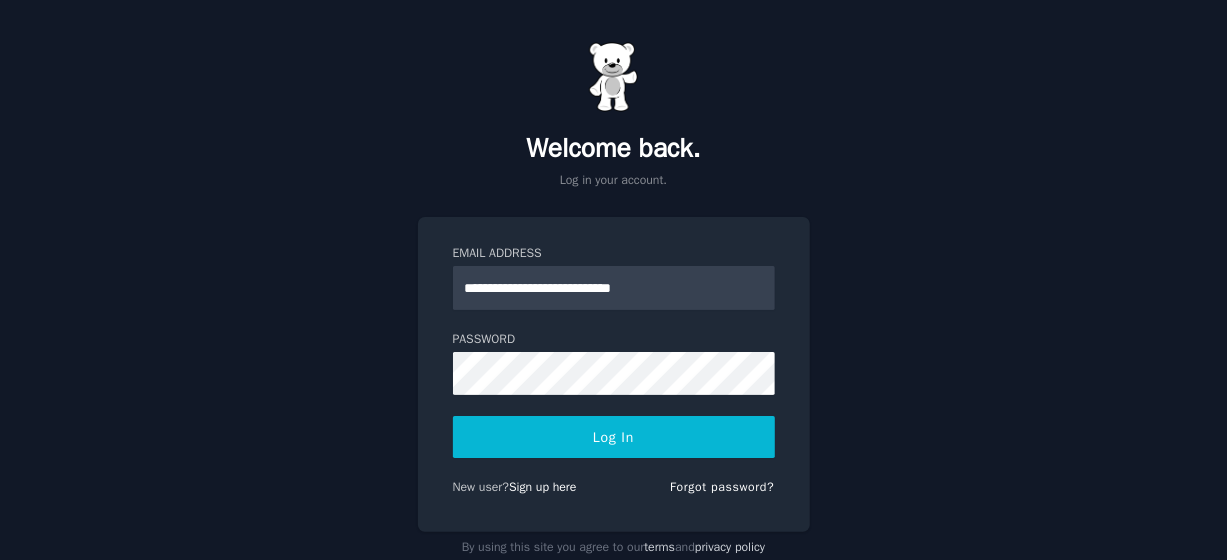 type on "**********" 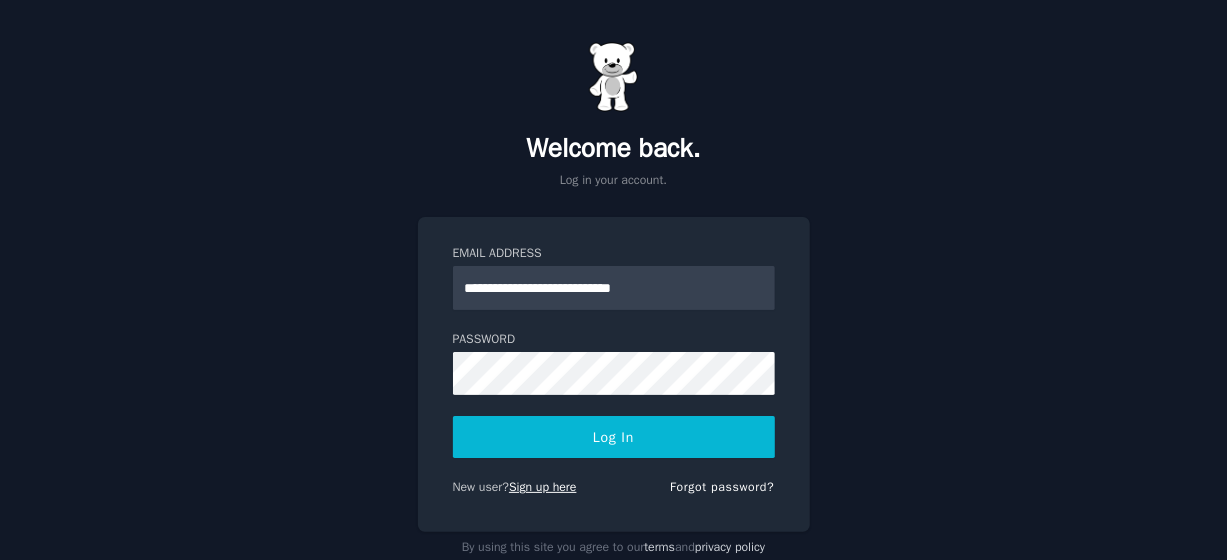 click on "Sign up here" at bounding box center [543, 487] 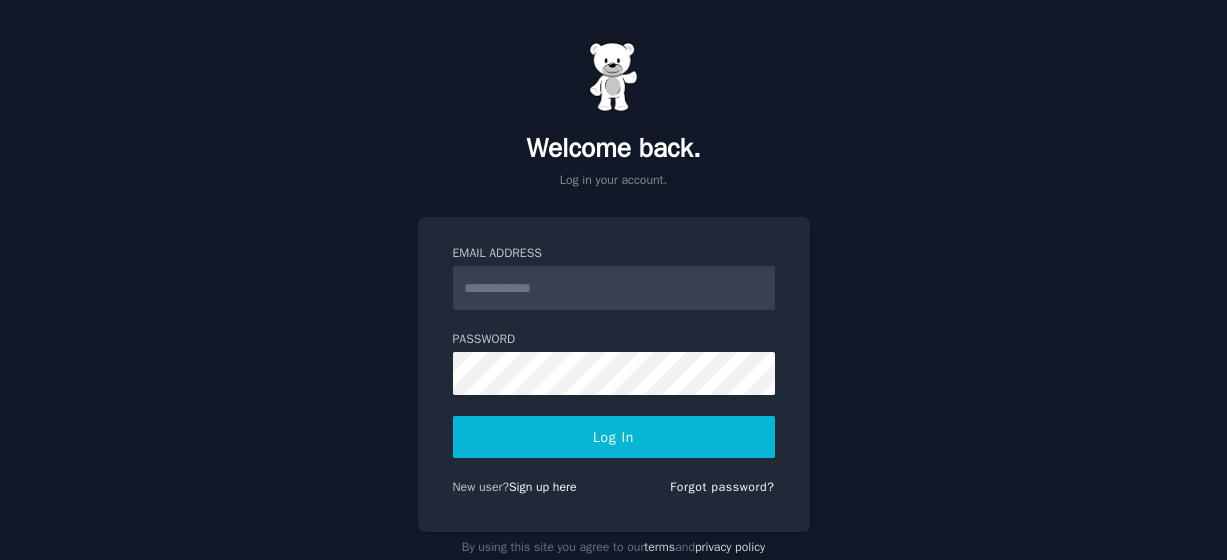 scroll, scrollTop: 0, scrollLeft: 0, axis: both 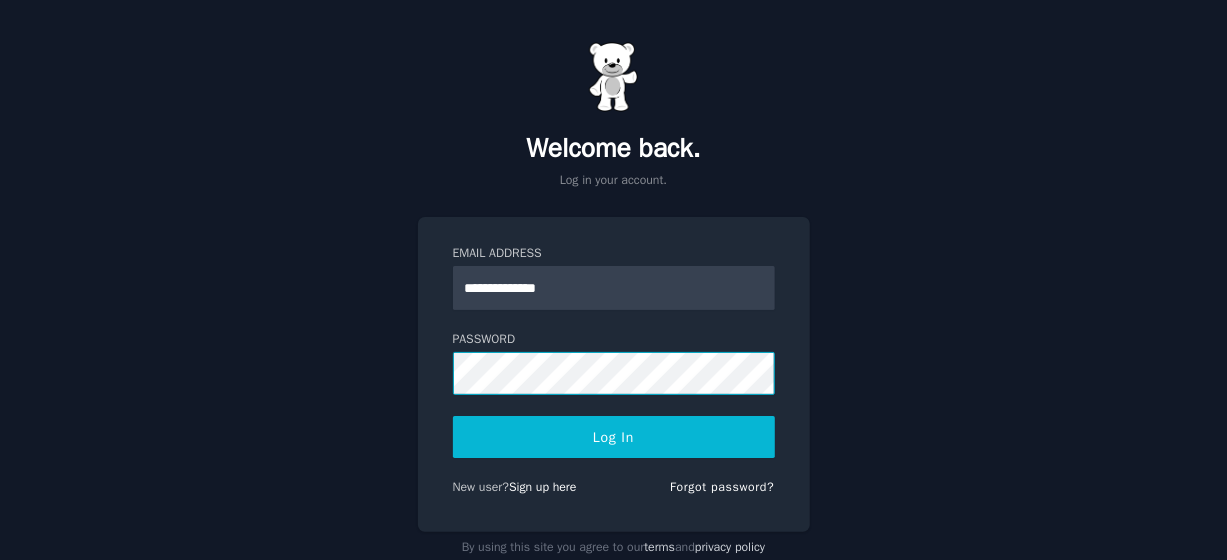 click on "Log In" at bounding box center (614, 437) 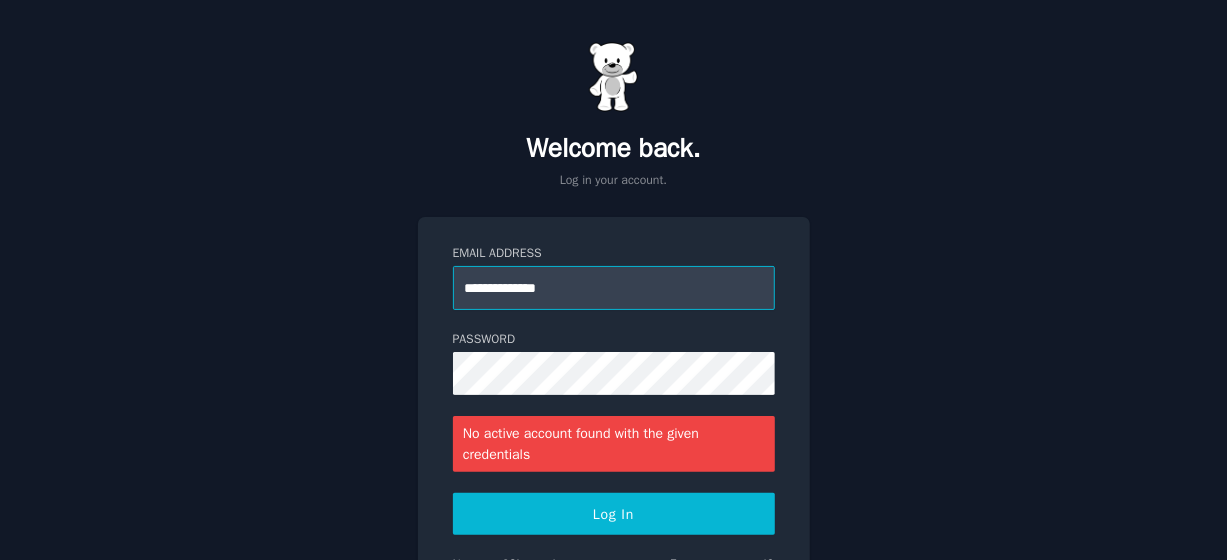 click on "**********" at bounding box center [614, 288] 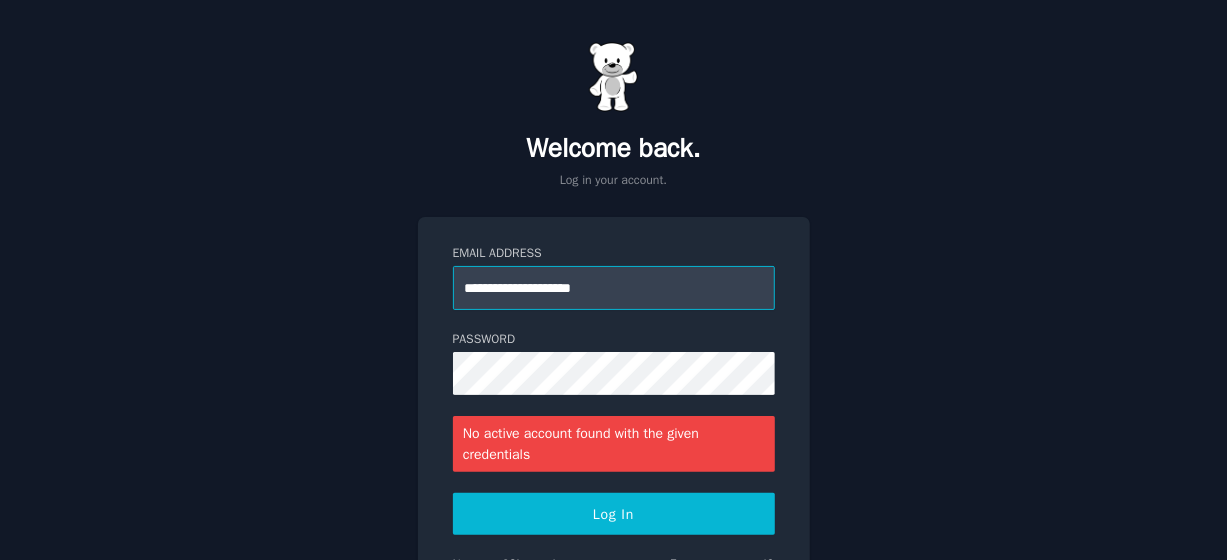 type on "**********" 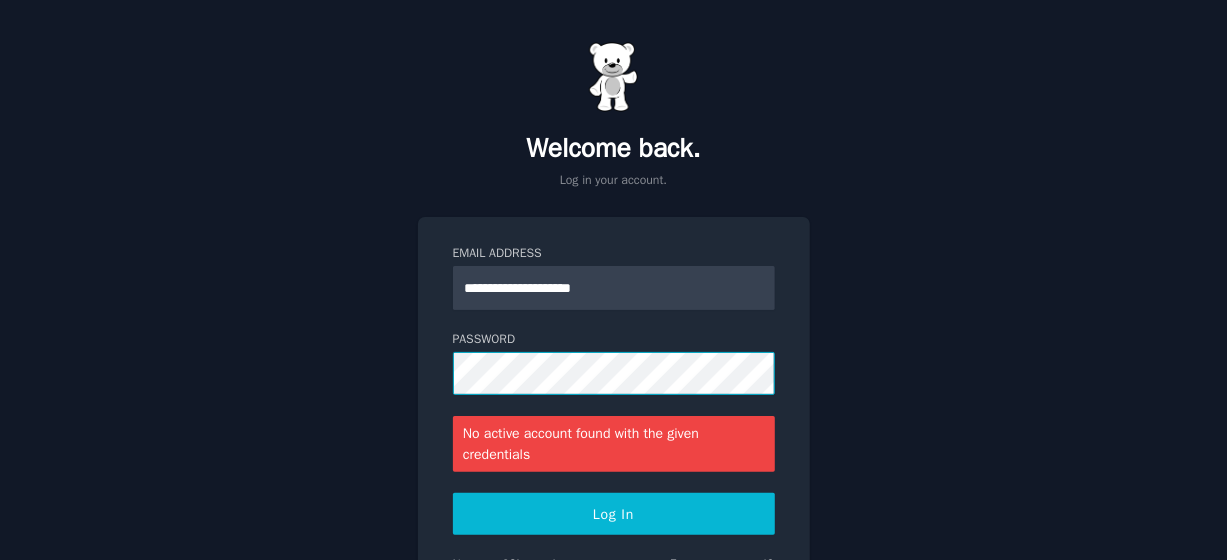 click on "Log In" at bounding box center (614, 514) 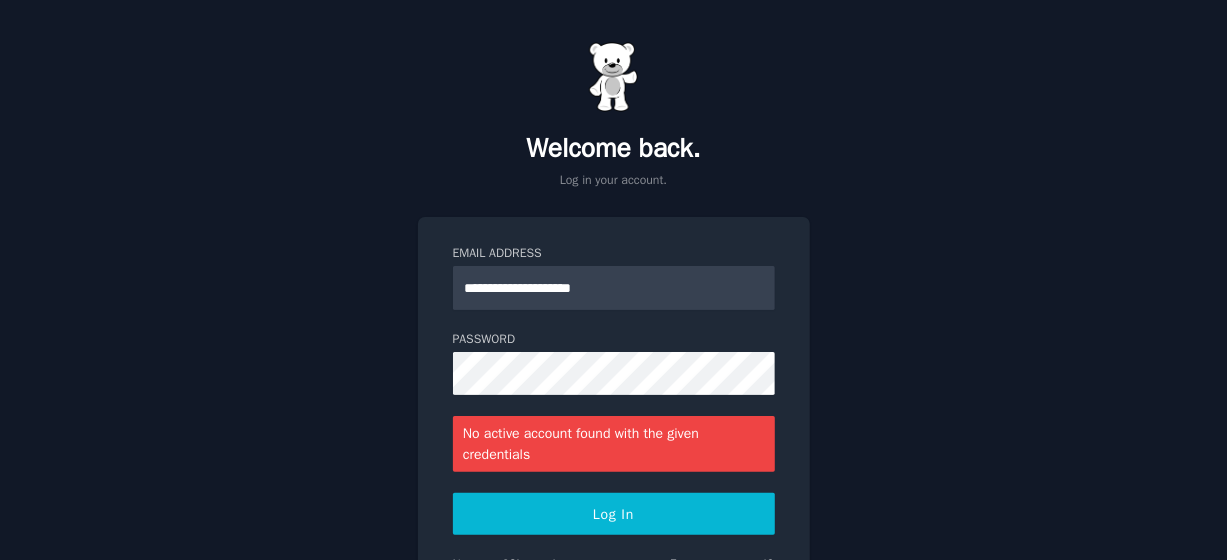 click on "**********" at bounding box center (614, 413) 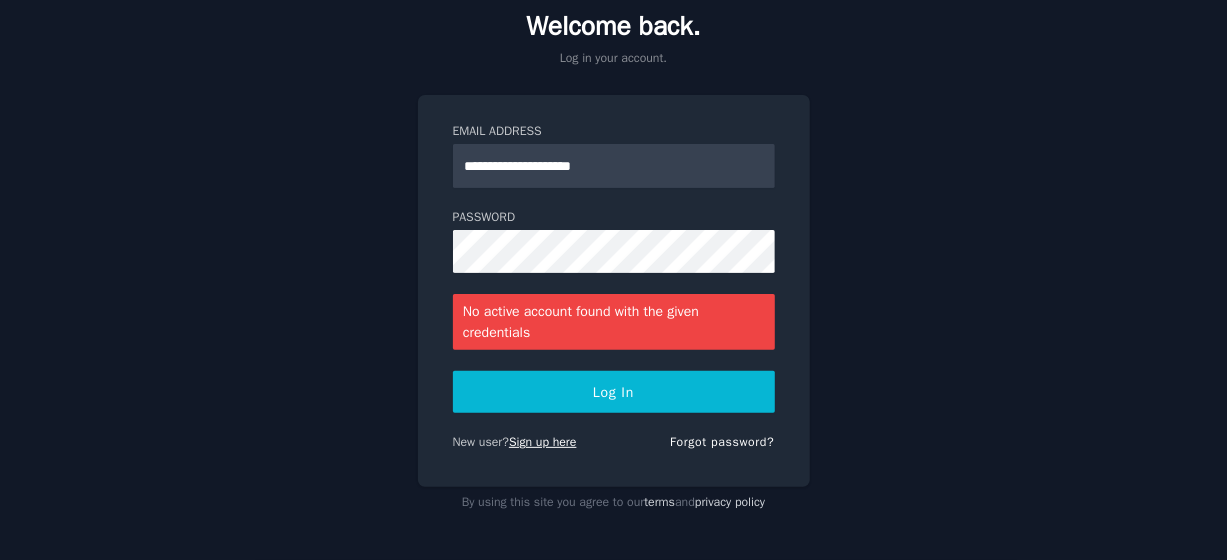 click on "Sign up here" at bounding box center [543, 442] 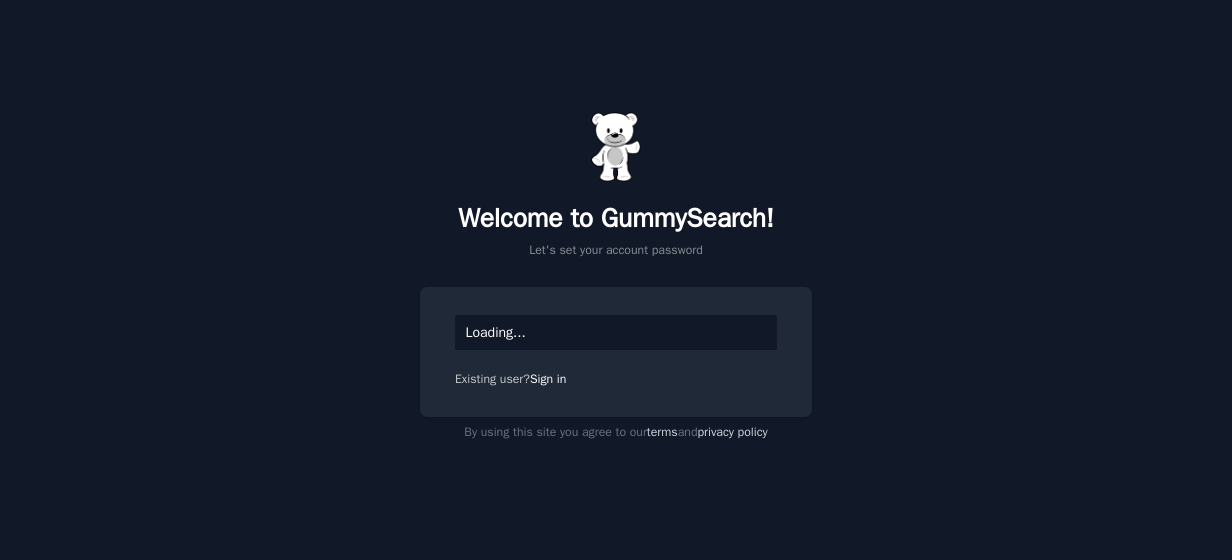 scroll, scrollTop: 0, scrollLeft: 0, axis: both 